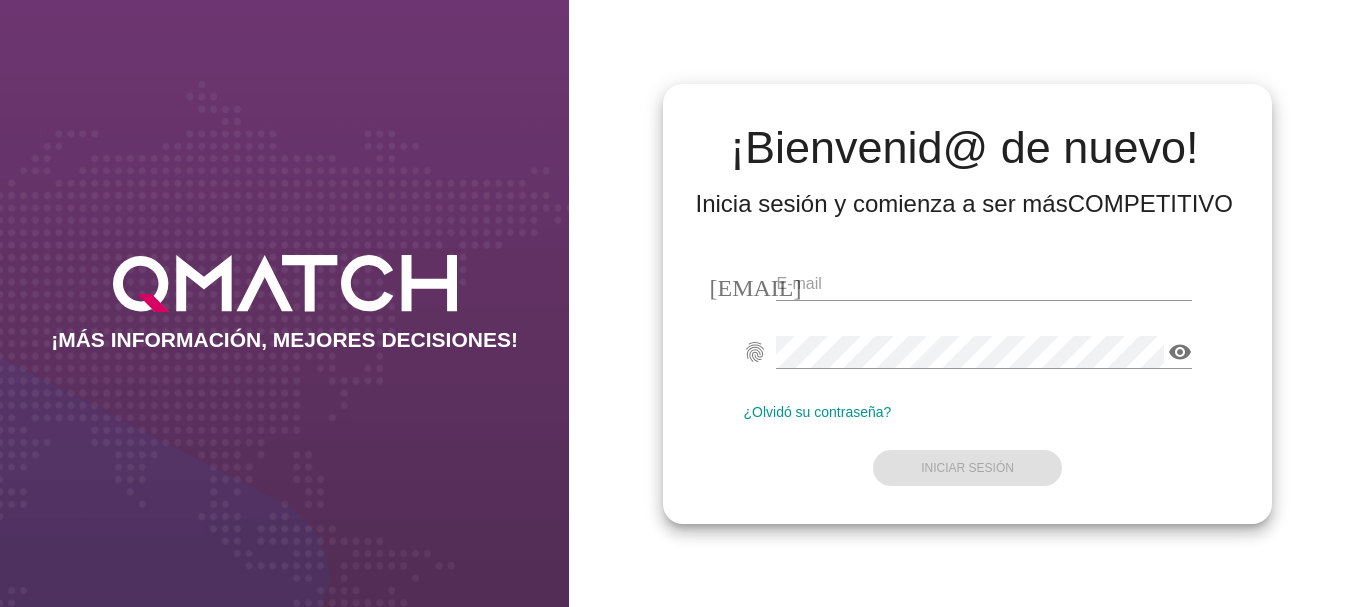 scroll, scrollTop: 0, scrollLeft: 0, axis: both 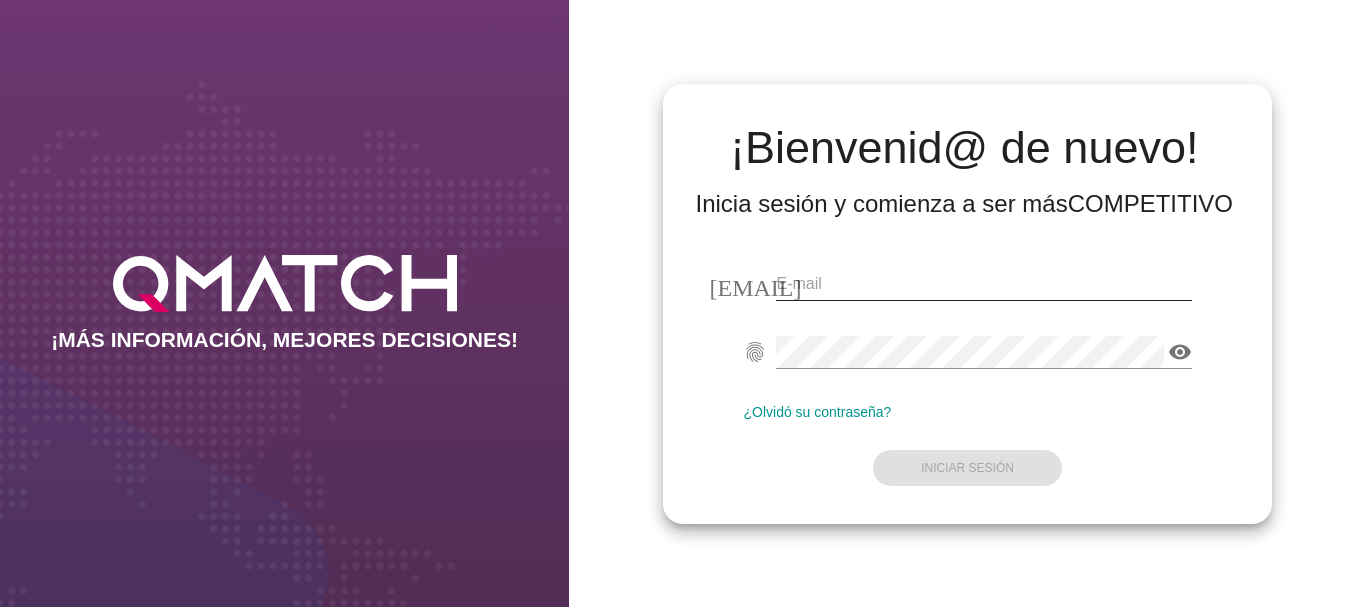 click at bounding box center [983, 284] 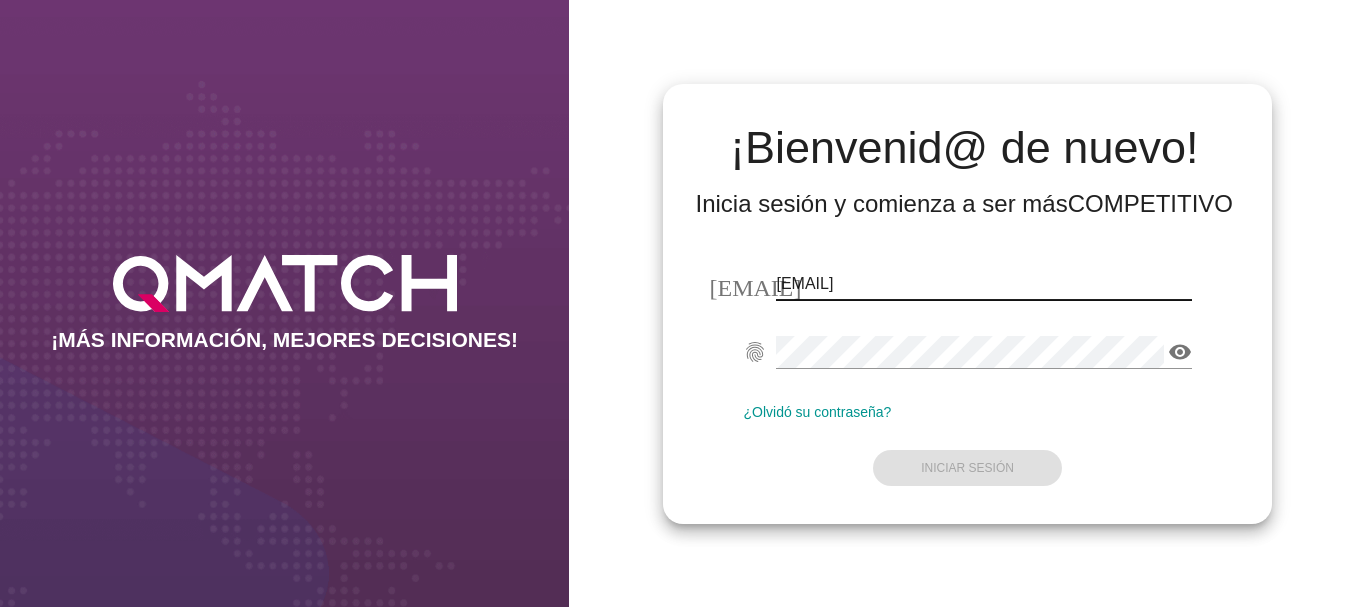 type on "[EMAIL]" 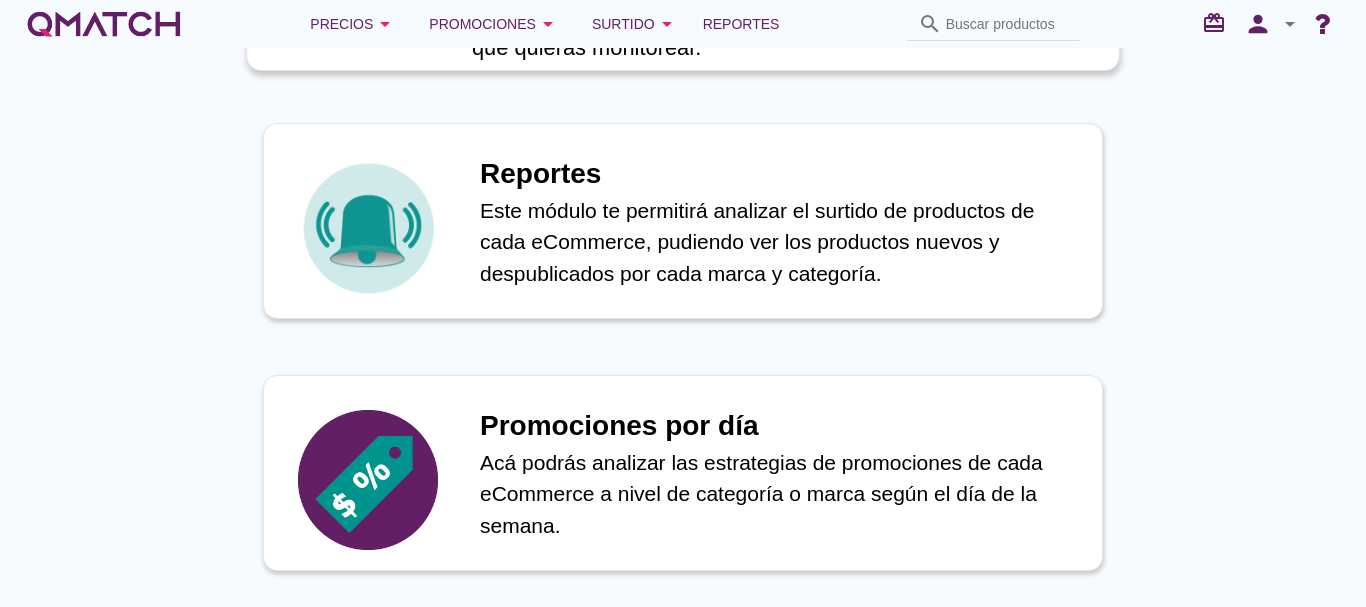 scroll, scrollTop: 900, scrollLeft: 0, axis: vertical 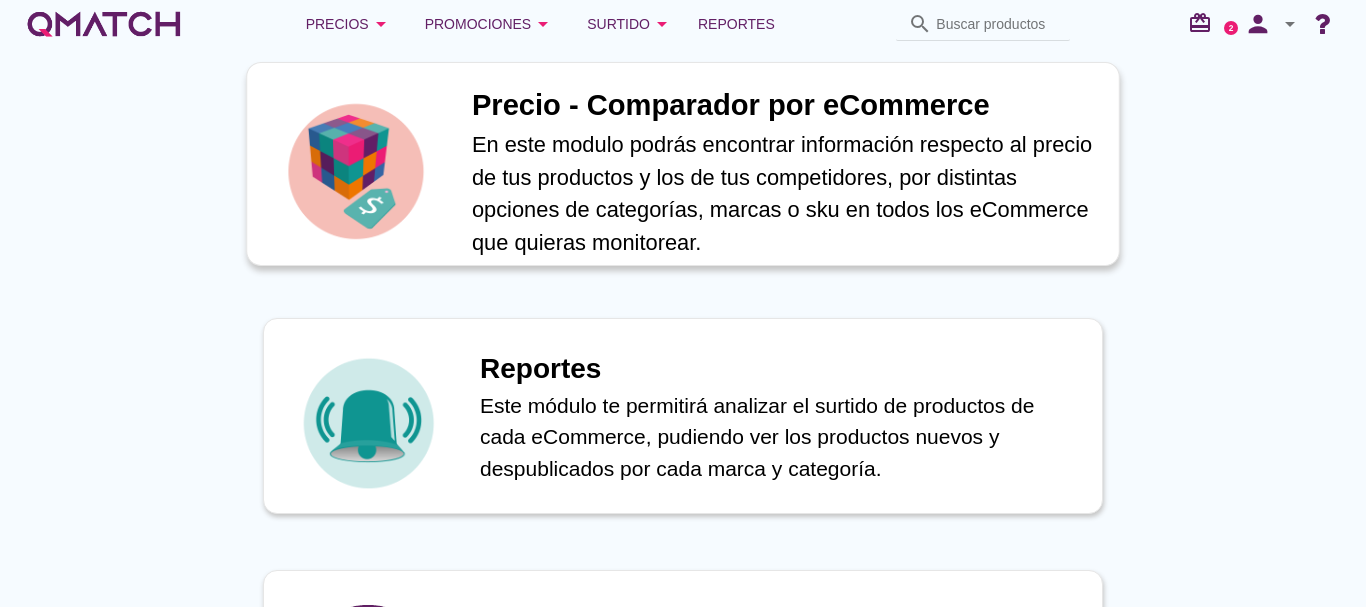 click on "Precio - Comparador por eCommerce" at bounding box center [785, 106] 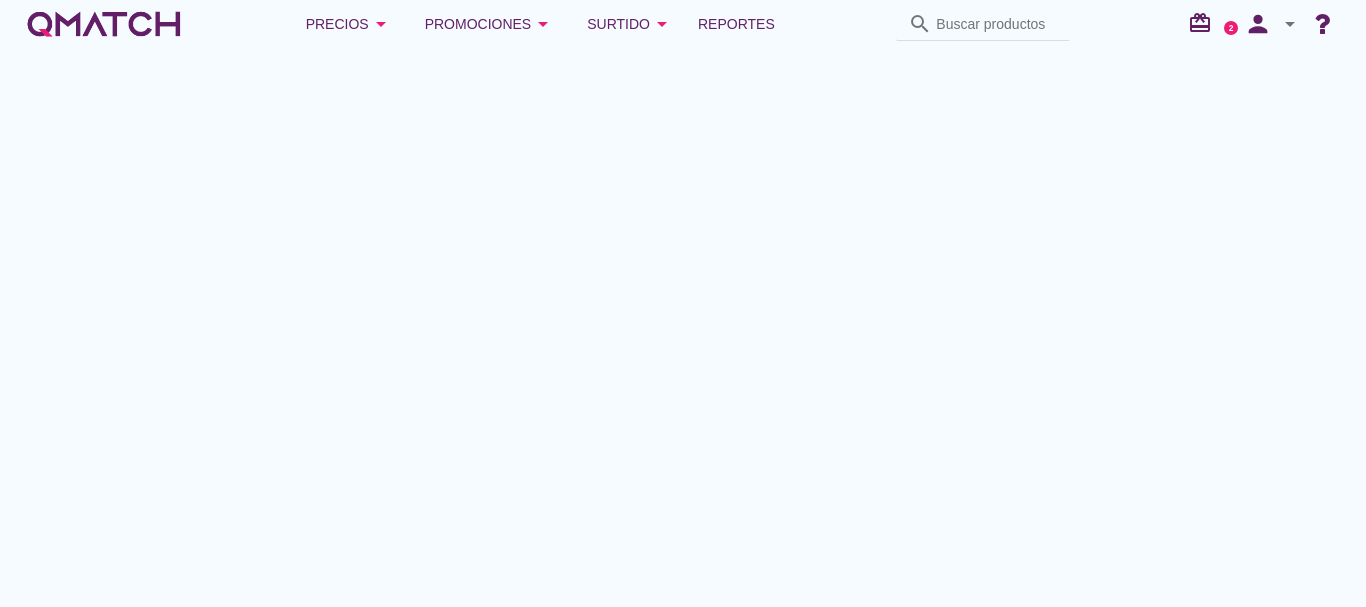 scroll, scrollTop: 0, scrollLeft: 0, axis: both 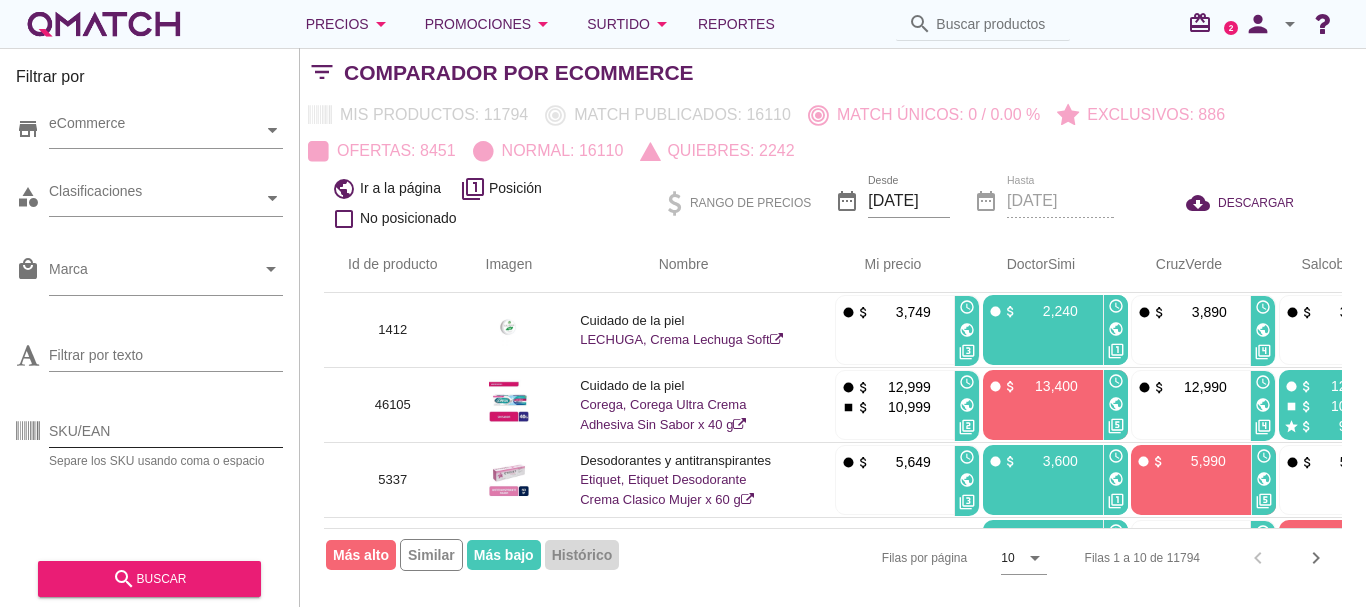 click on "SKU/EAN" at bounding box center (166, 431) 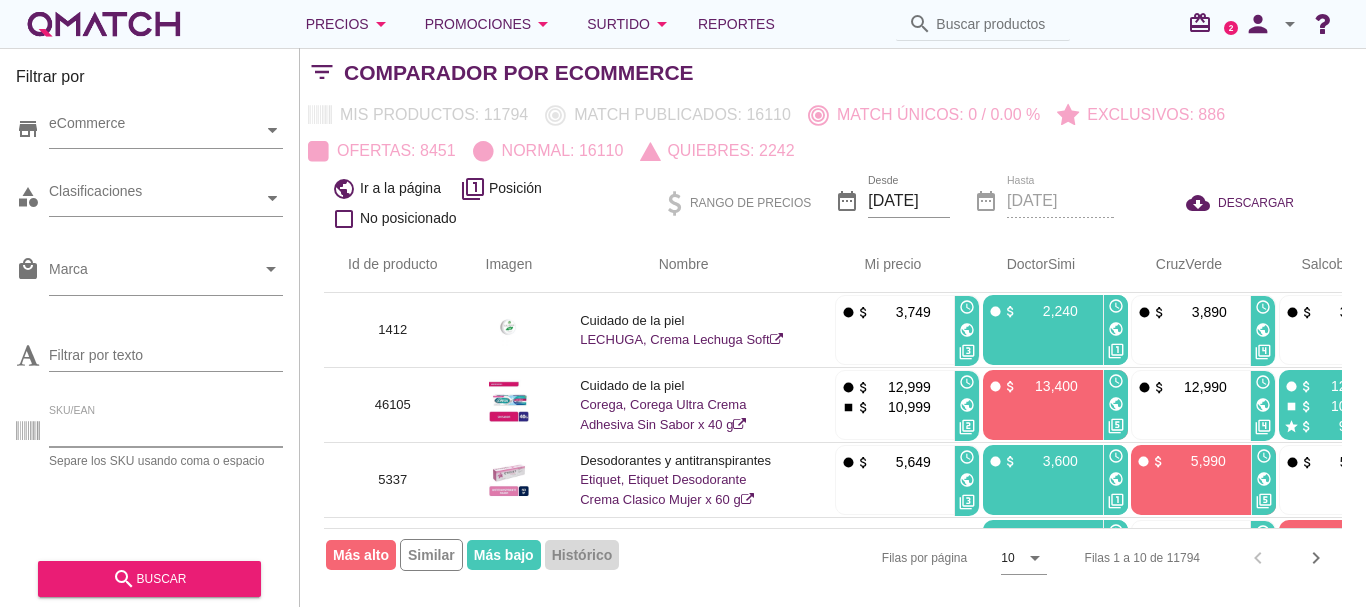 paste on "86577" 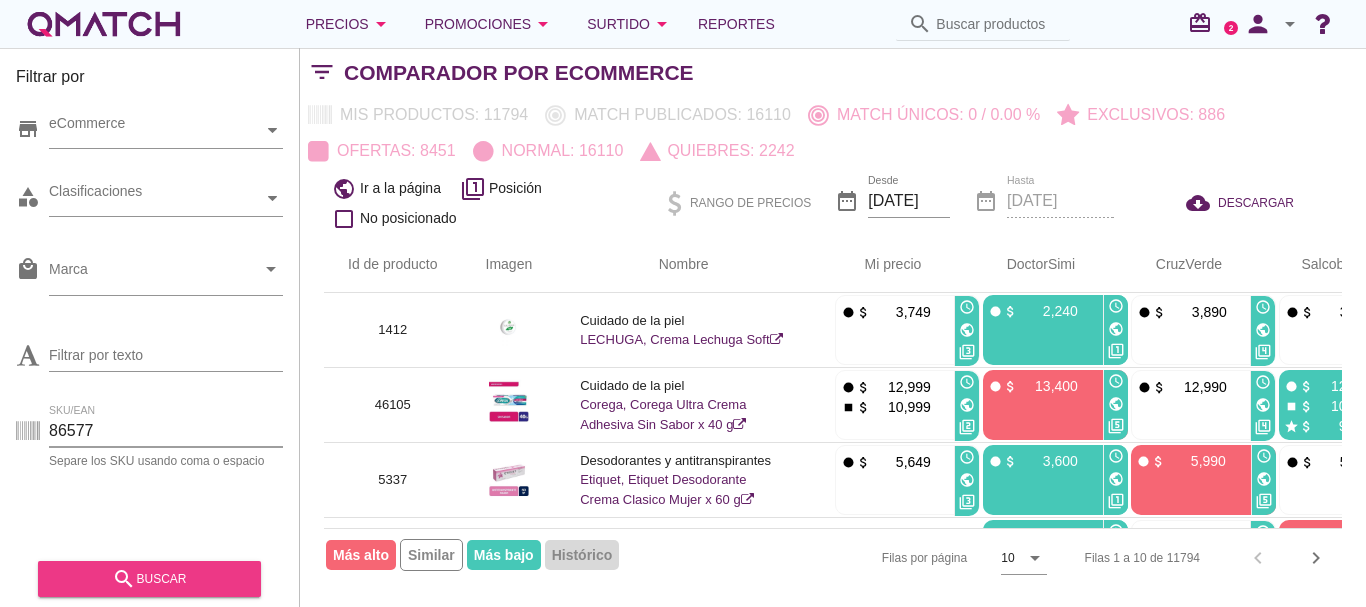 type on "86577" 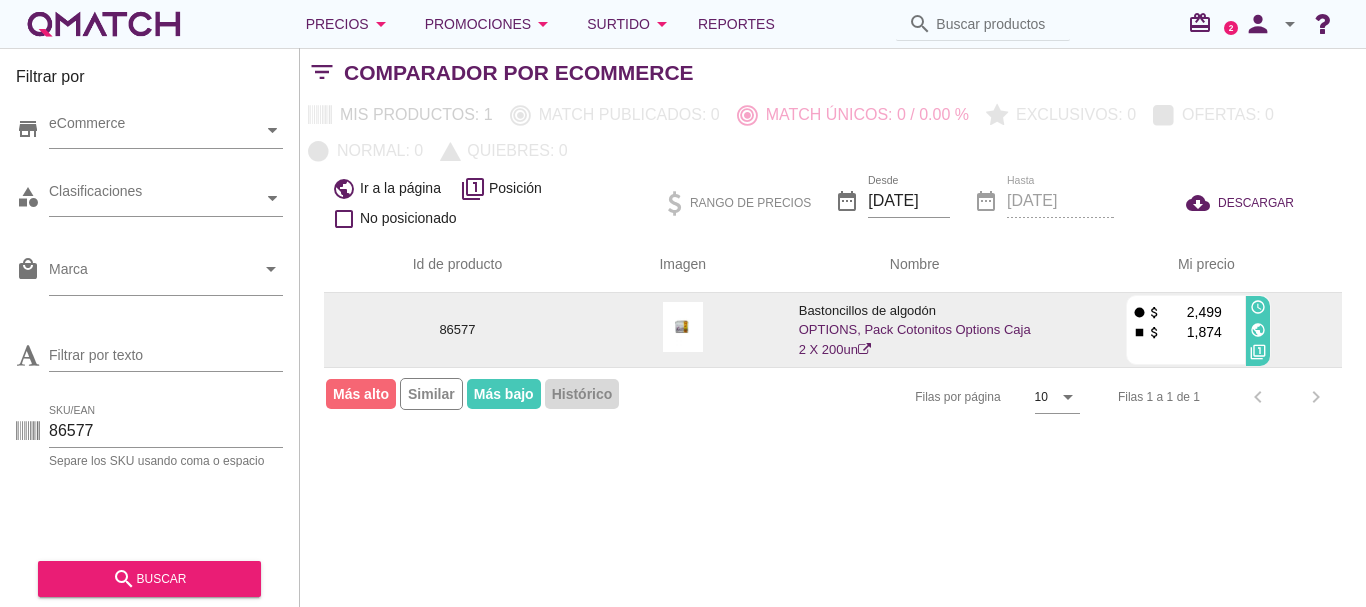 click on "public" at bounding box center (1258, 330) 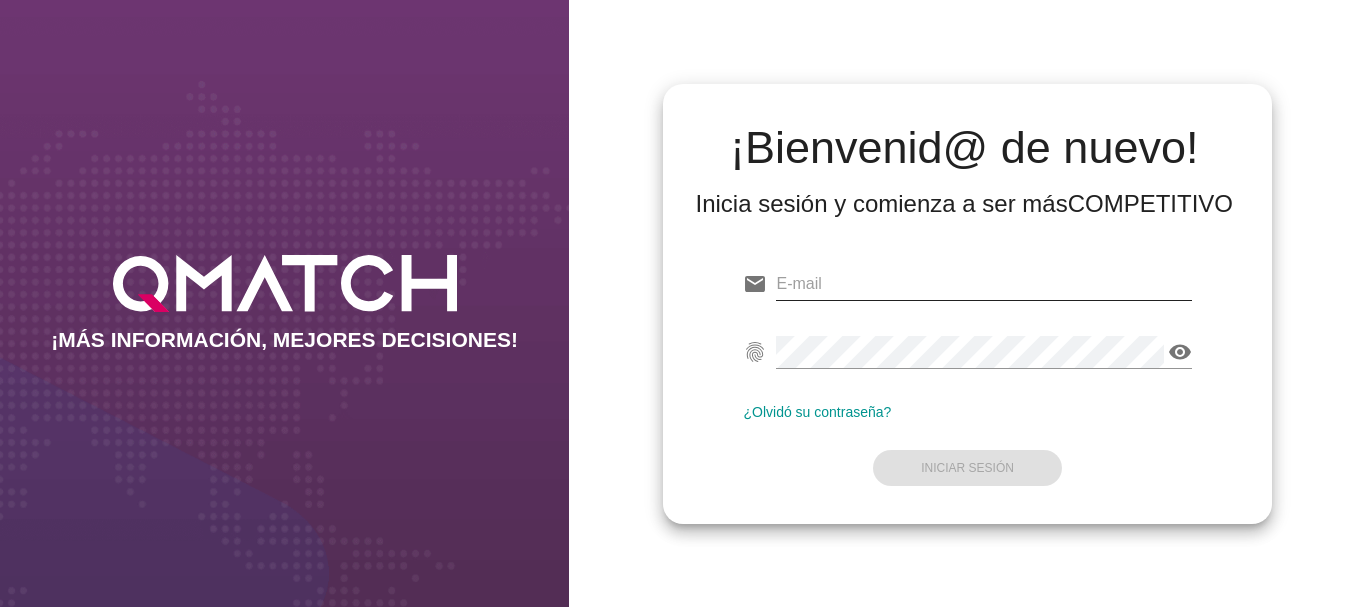 scroll, scrollTop: 0, scrollLeft: 0, axis: both 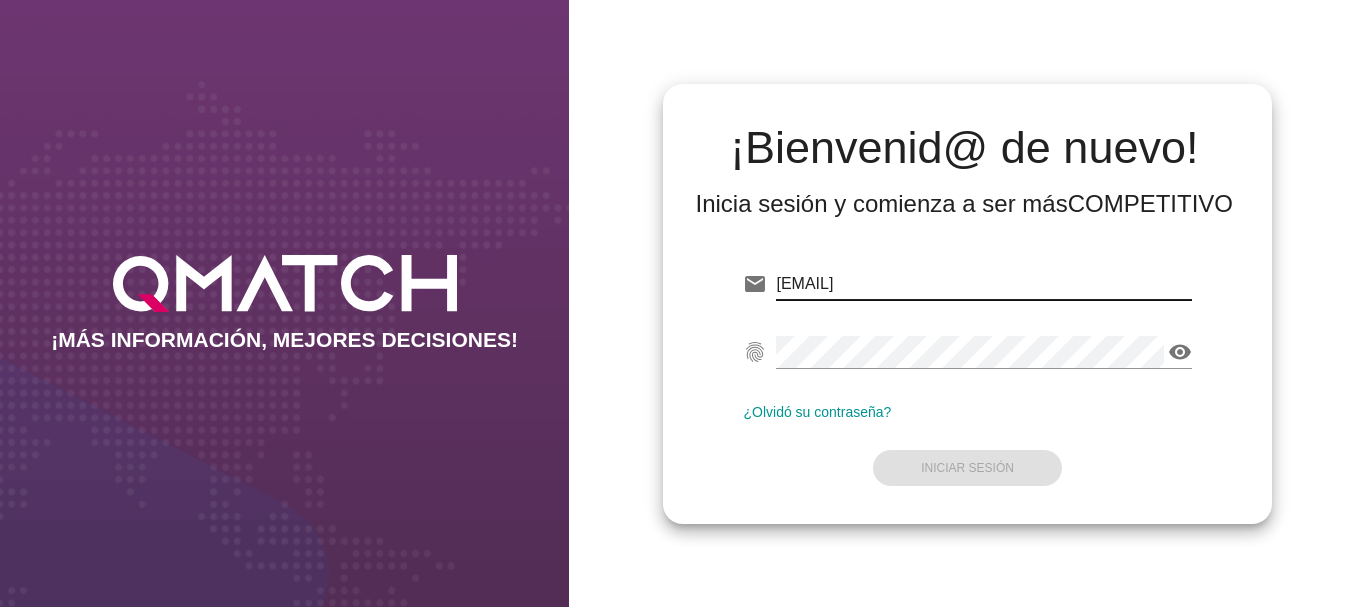 type on "[EMAIL]" 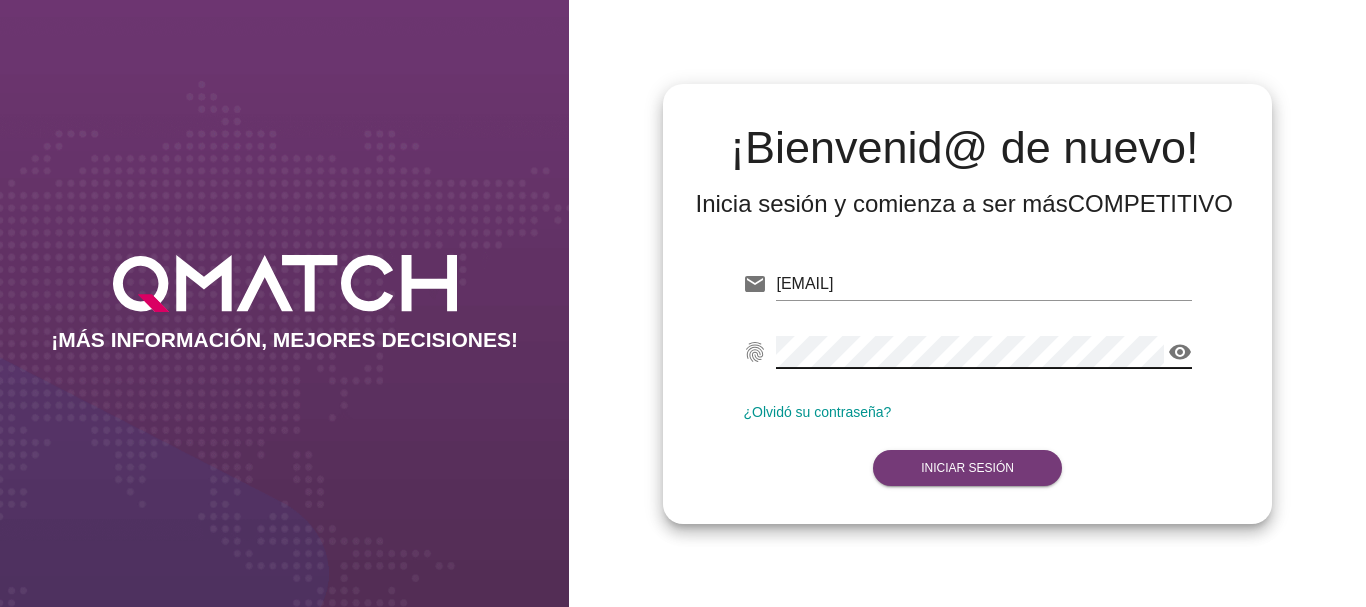 click on "Iniciar Sesión" at bounding box center (967, 468) 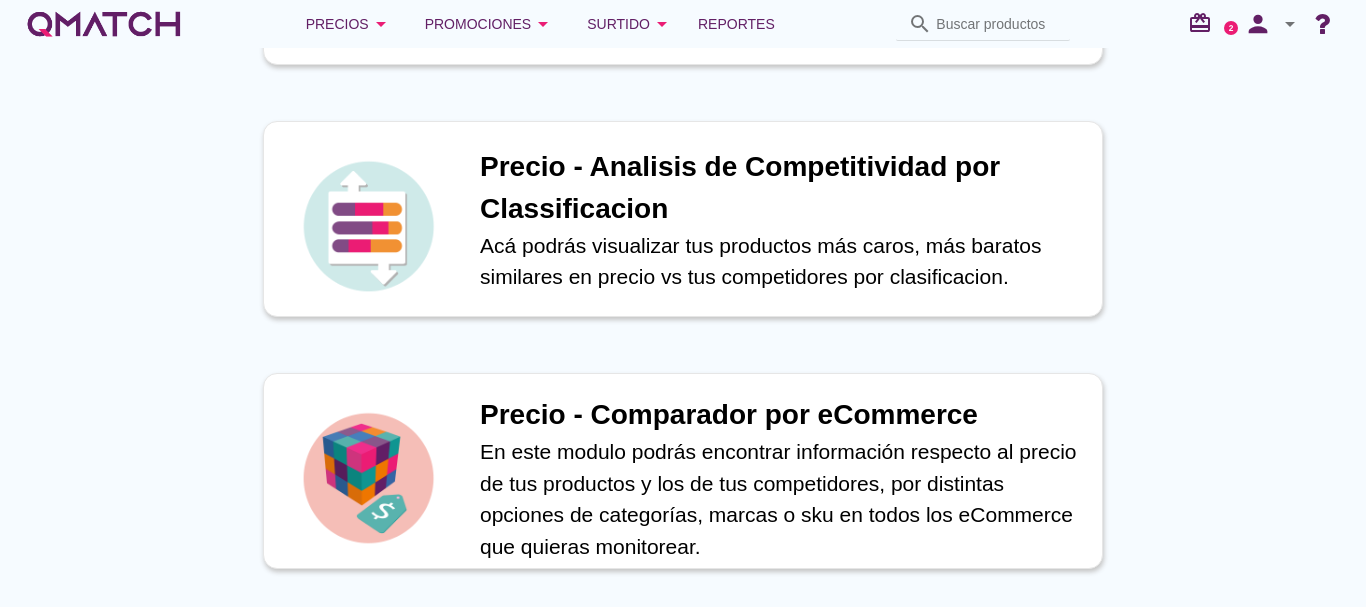 scroll, scrollTop: 600, scrollLeft: 0, axis: vertical 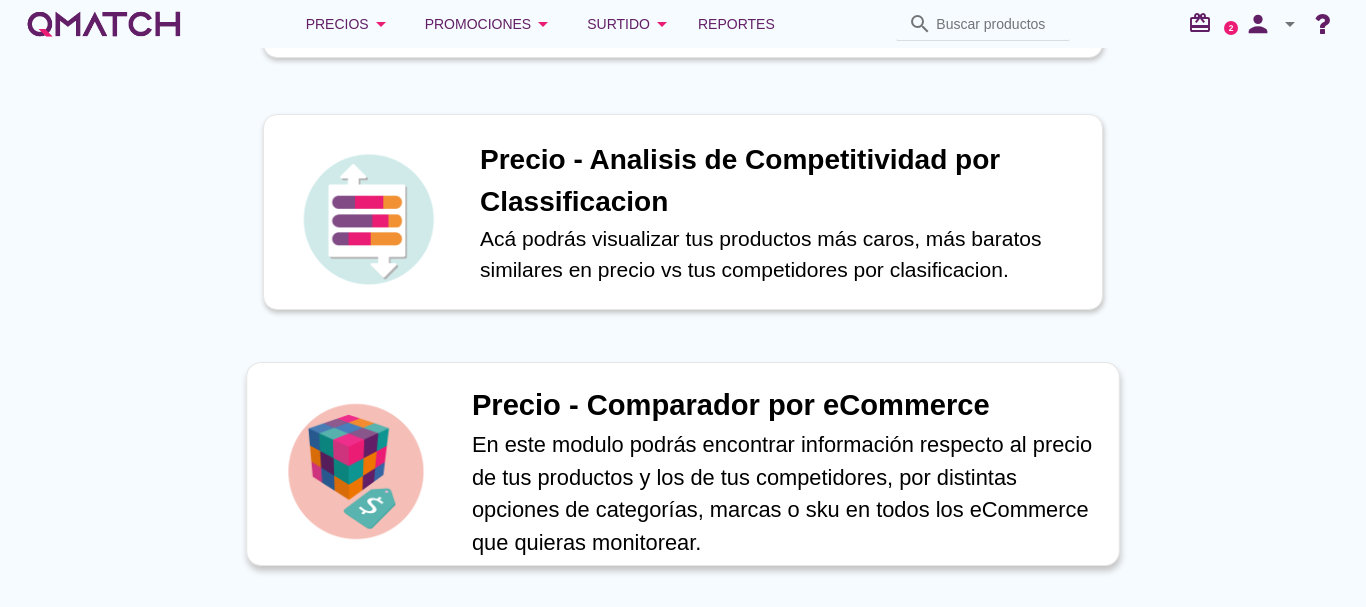 click on "Precio - Comparador por eCommerce" at bounding box center (785, 406) 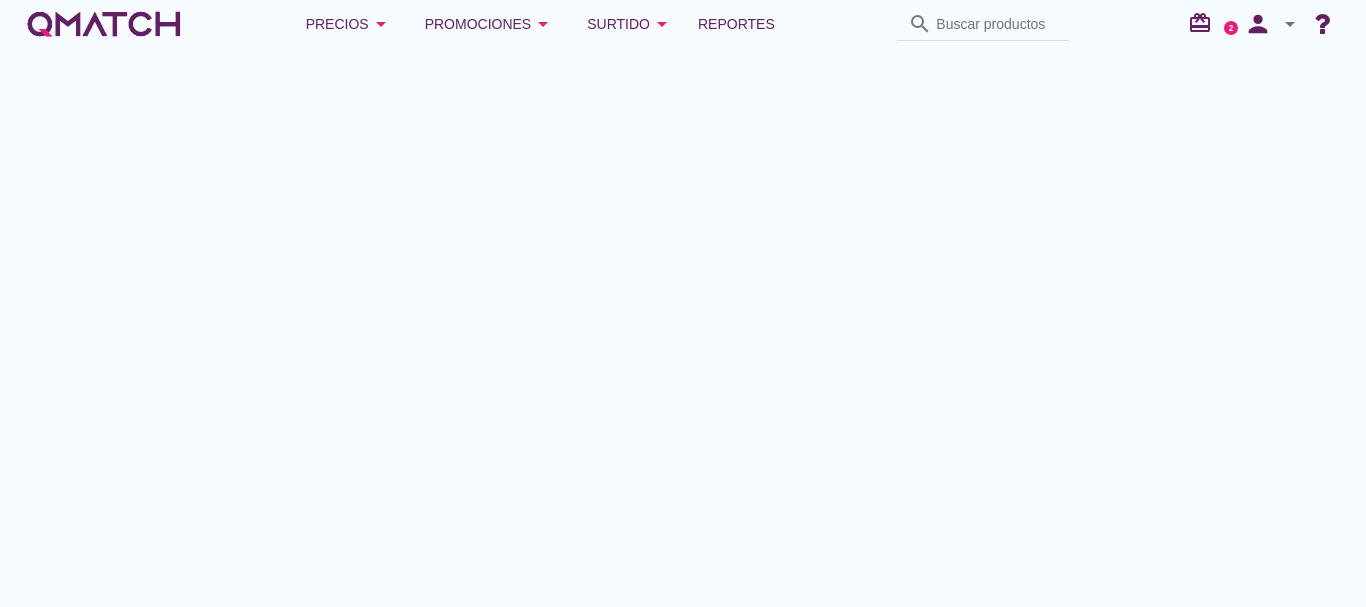 scroll, scrollTop: 0, scrollLeft: 0, axis: both 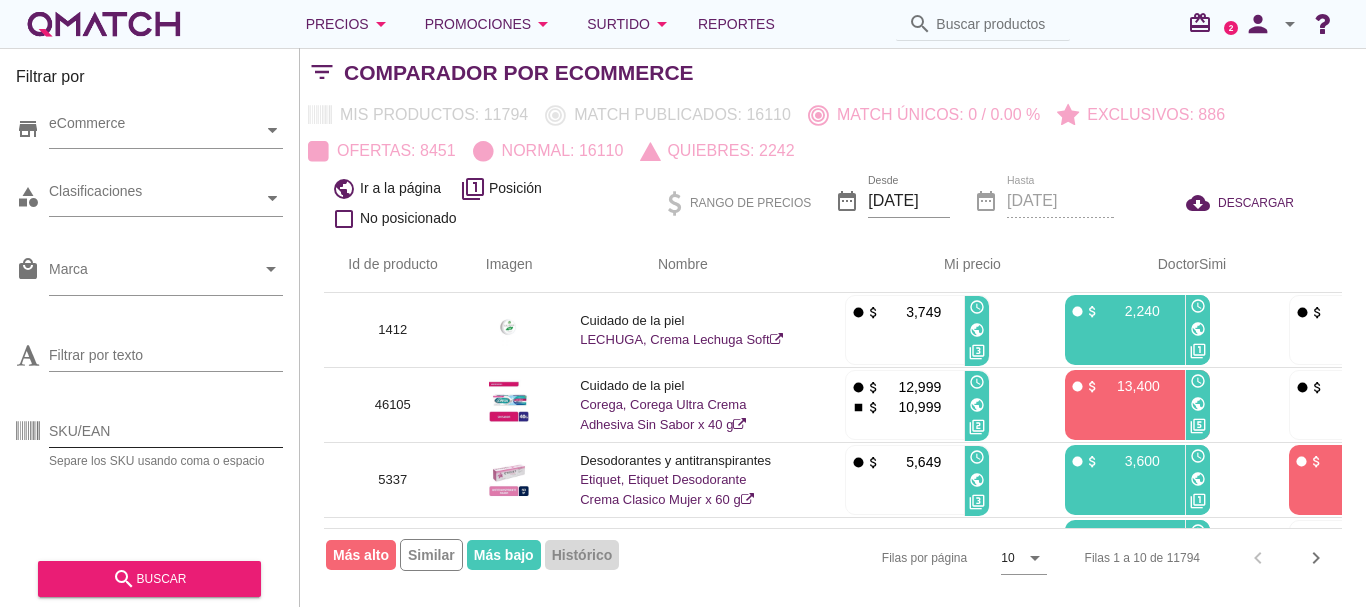 click on "SKU/EAN" at bounding box center [166, 431] 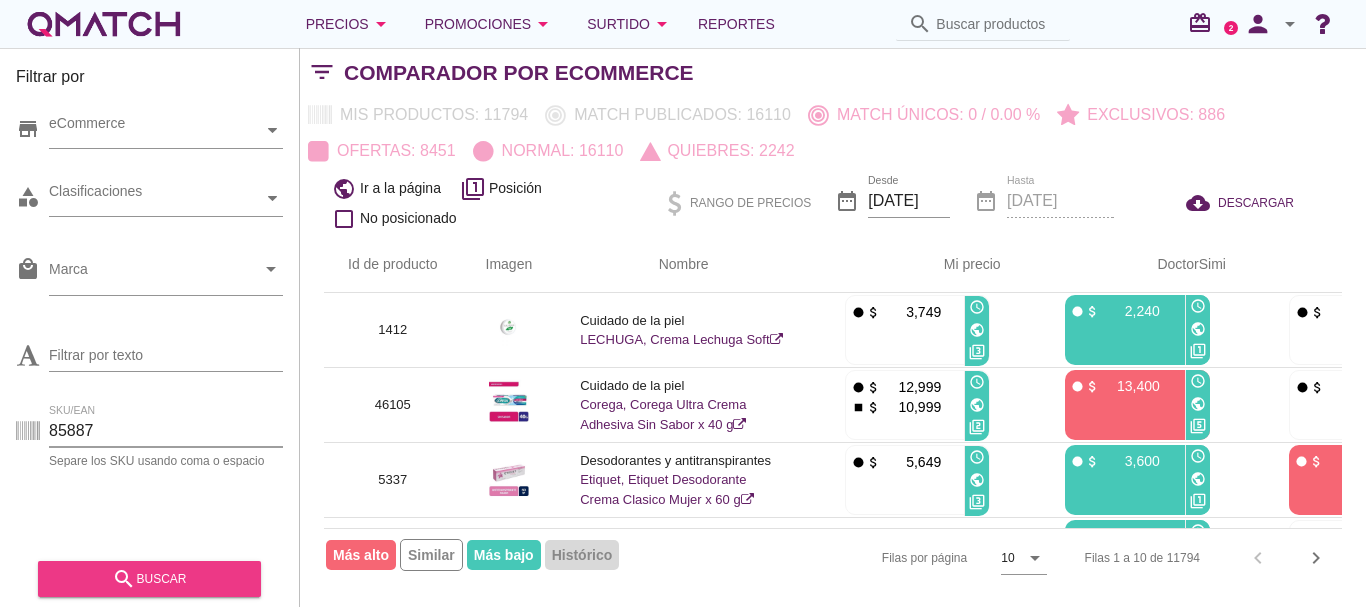 click on "search
buscar" at bounding box center [149, 579] 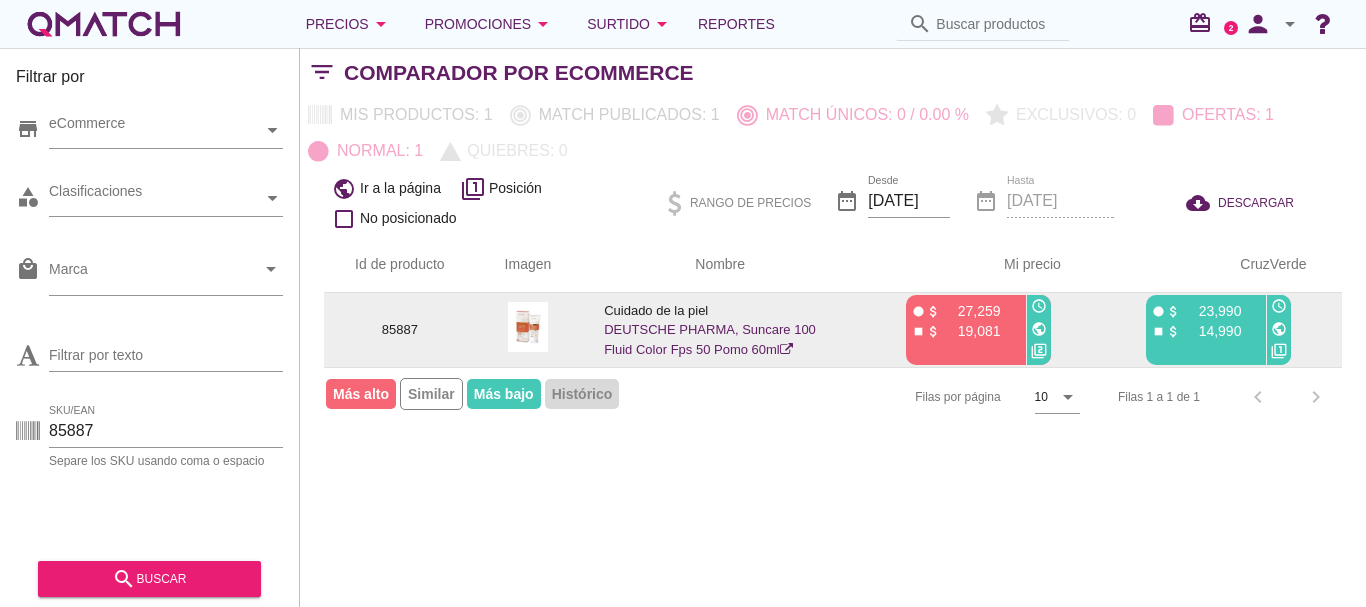click on "public" at bounding box center (1279, 329) 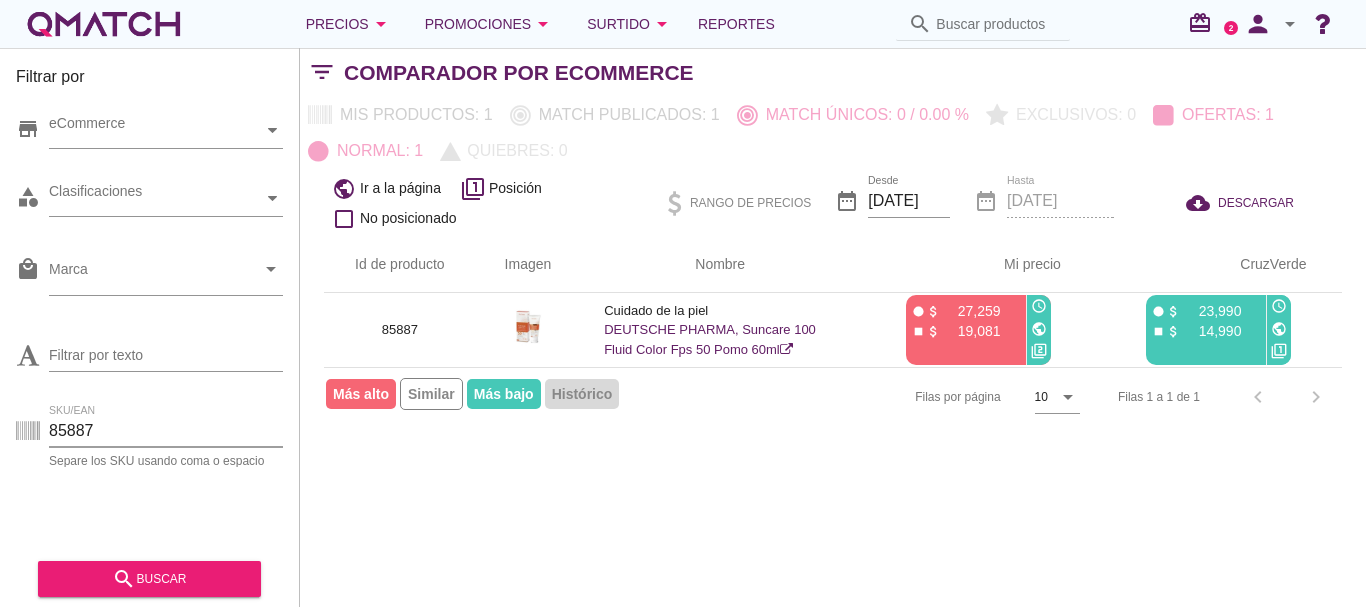 drag, startPoint x: 153, startPoint y: 429, endPoint x: 35, endPoint y: 429, distance: 118 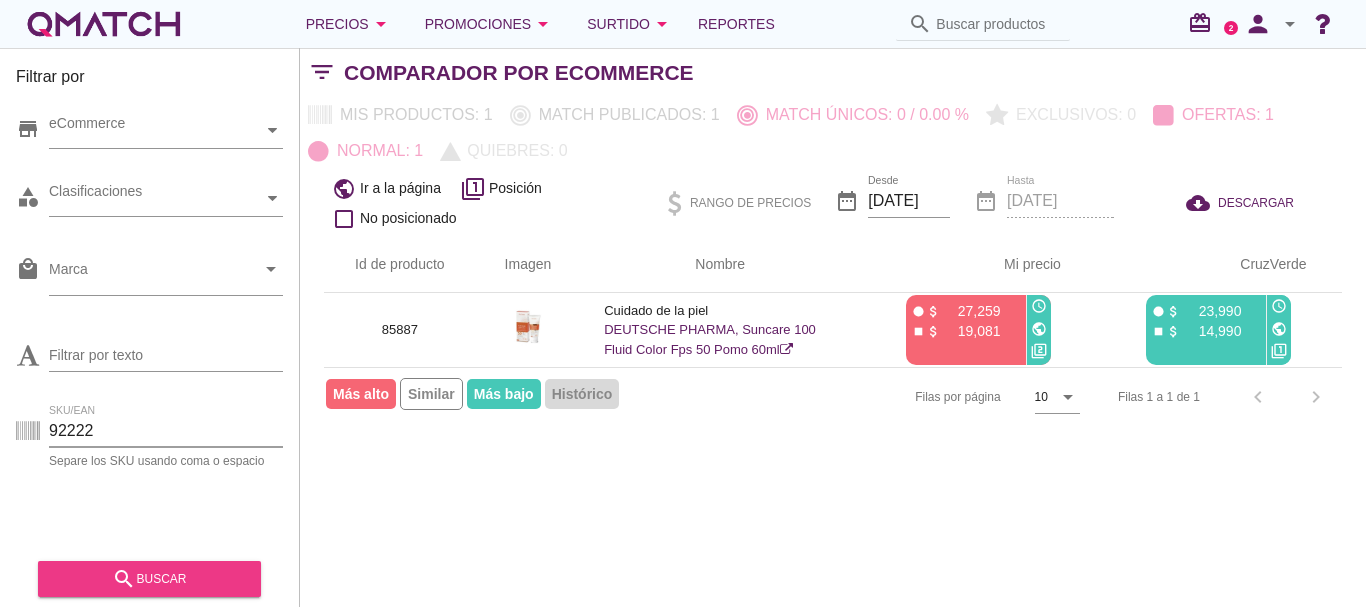click on "search
buscar" at bounding box center [149, 579] 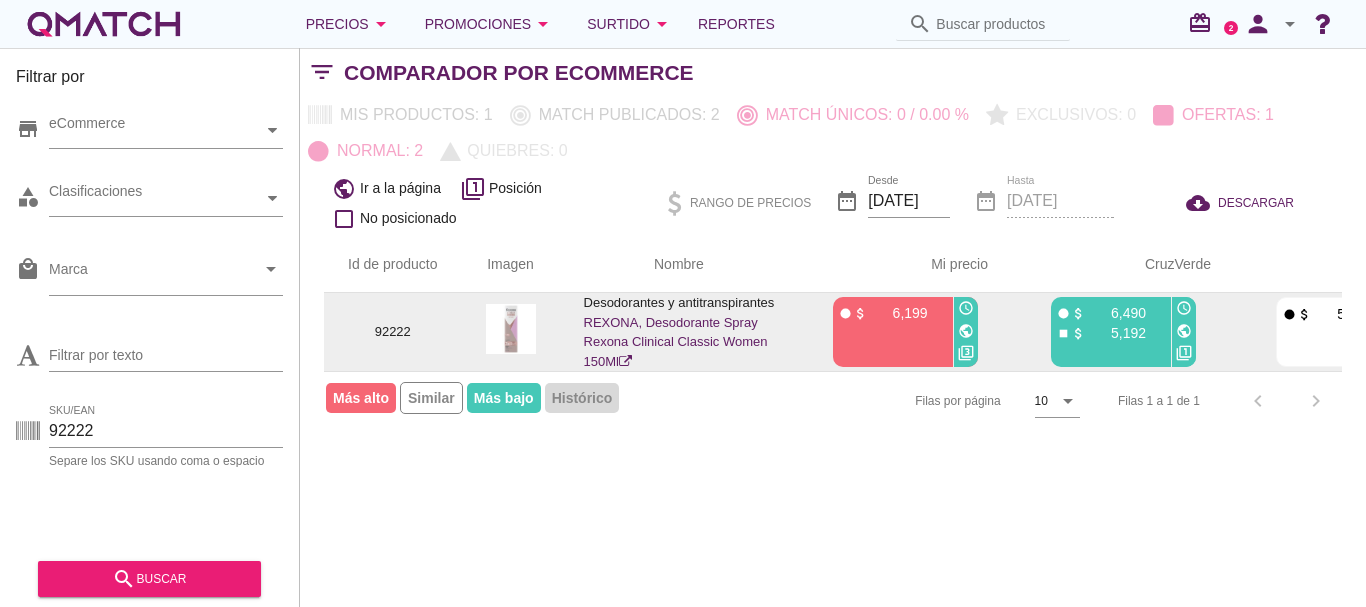 click on "public" at bounding box center (966, 331) 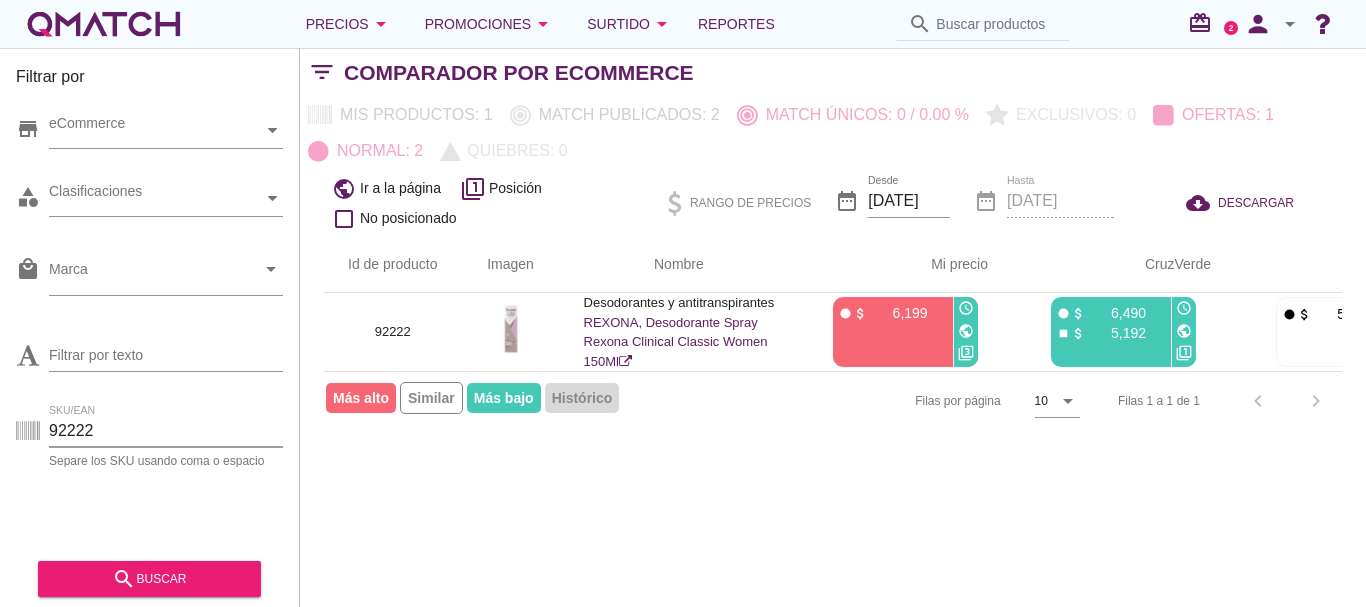 drag, startPoint x: 148, startPoint y: 439, endPoint x: 0, endPoint y: 422, distance: 148.97314 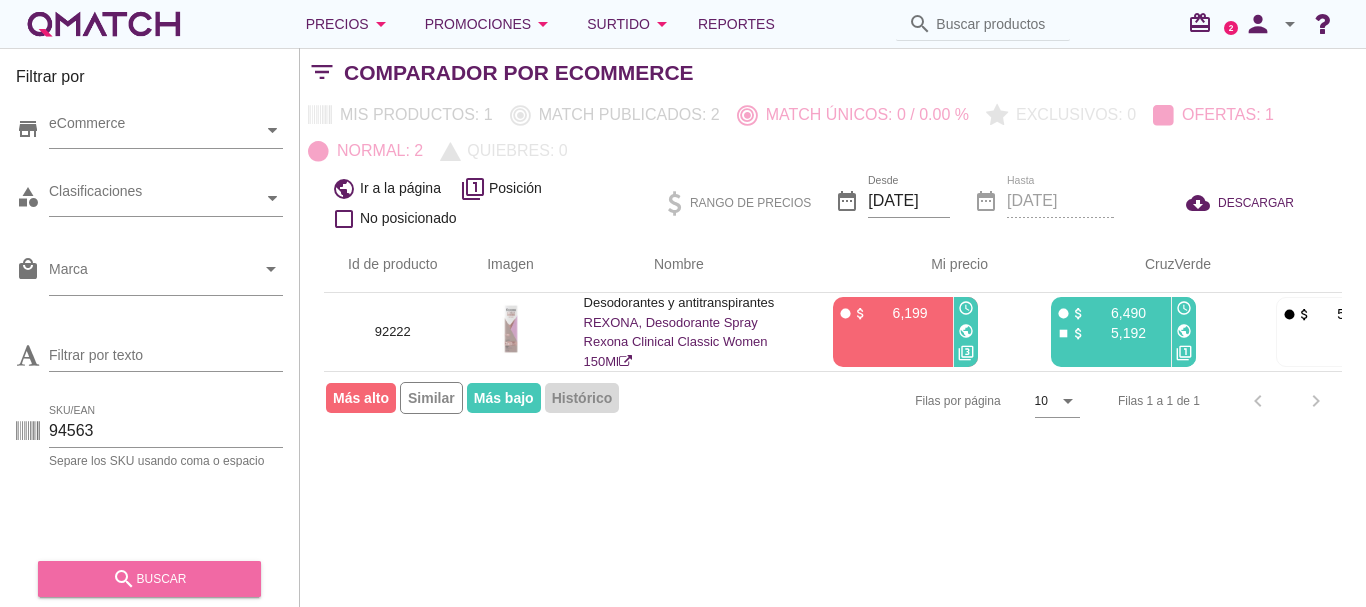 click on "search
buscar" at bounding box center [149, 579] 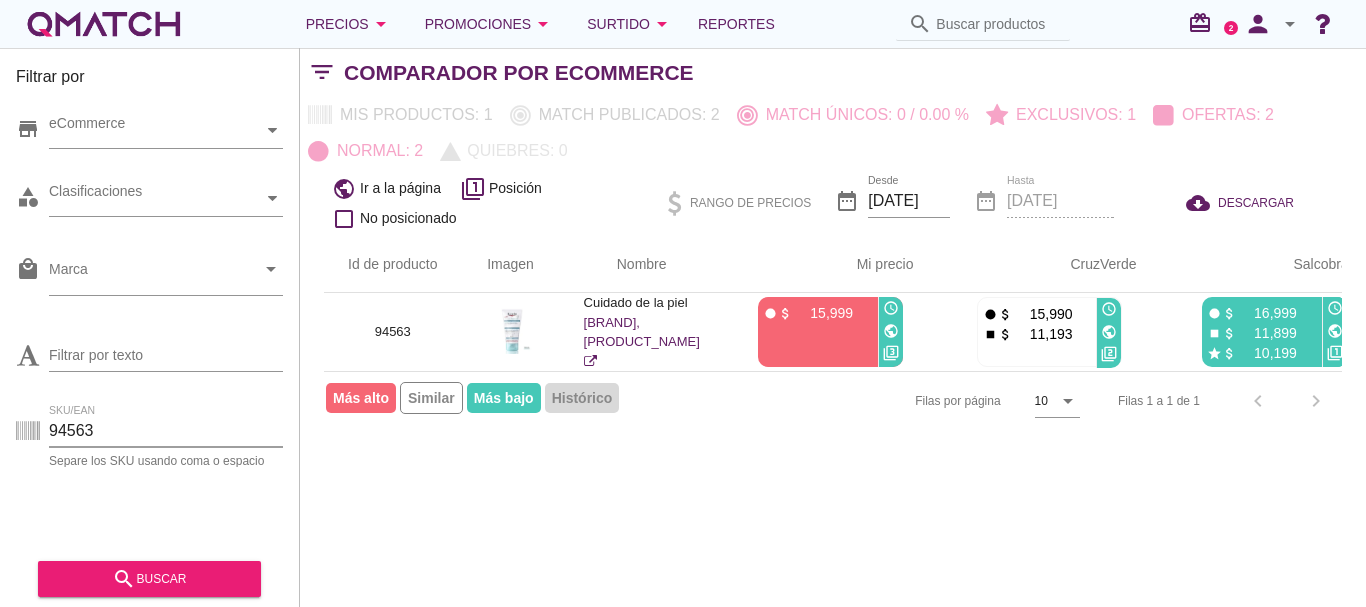 drag, startPoint x: 73, startPoint y: 425, endPoint x: 0, endPoint y: 428, distance: 73.061615 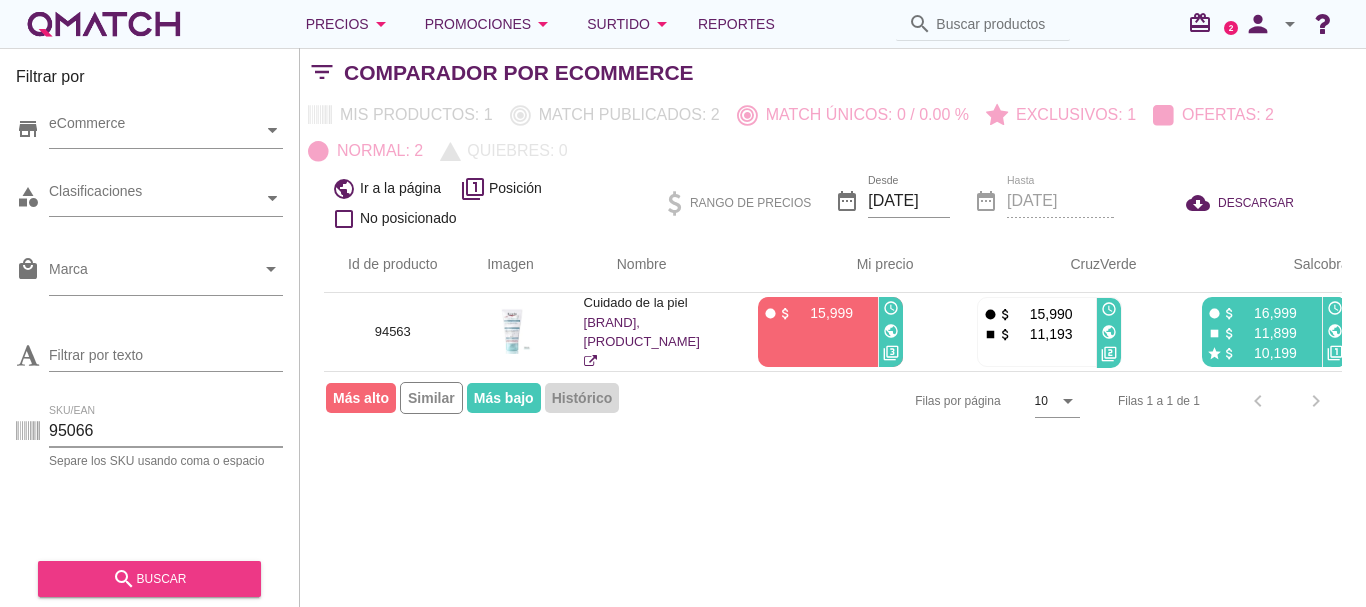 click on "search
buscar" at bounding box center (149, 579) 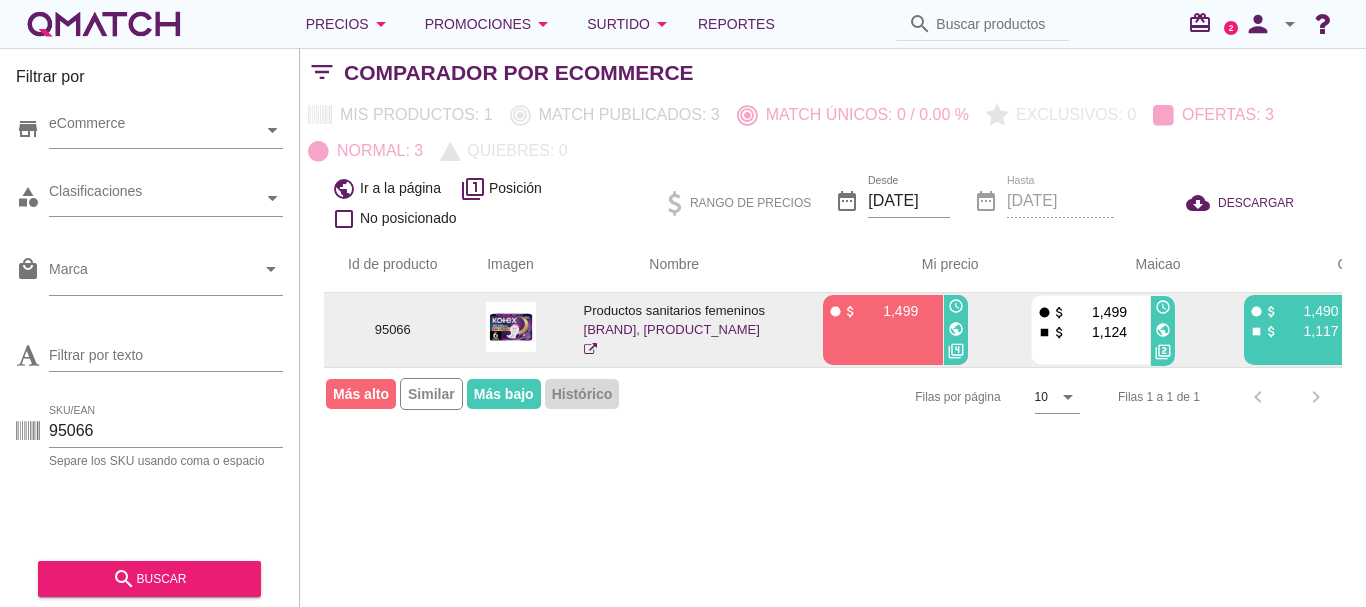 click on "public" at bounding box center (956, 329) 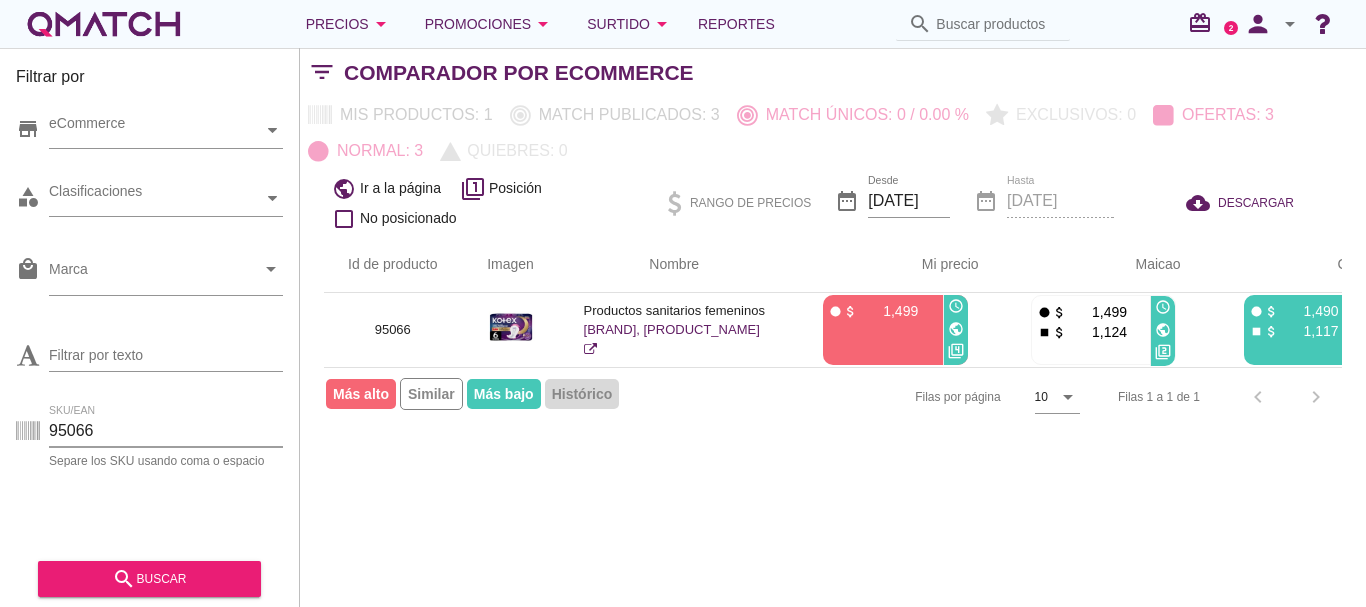 drag, startPoint x: 135, startPoint y: 431, endPoint x: 0, endPoint y: 423, distance: 135.23683 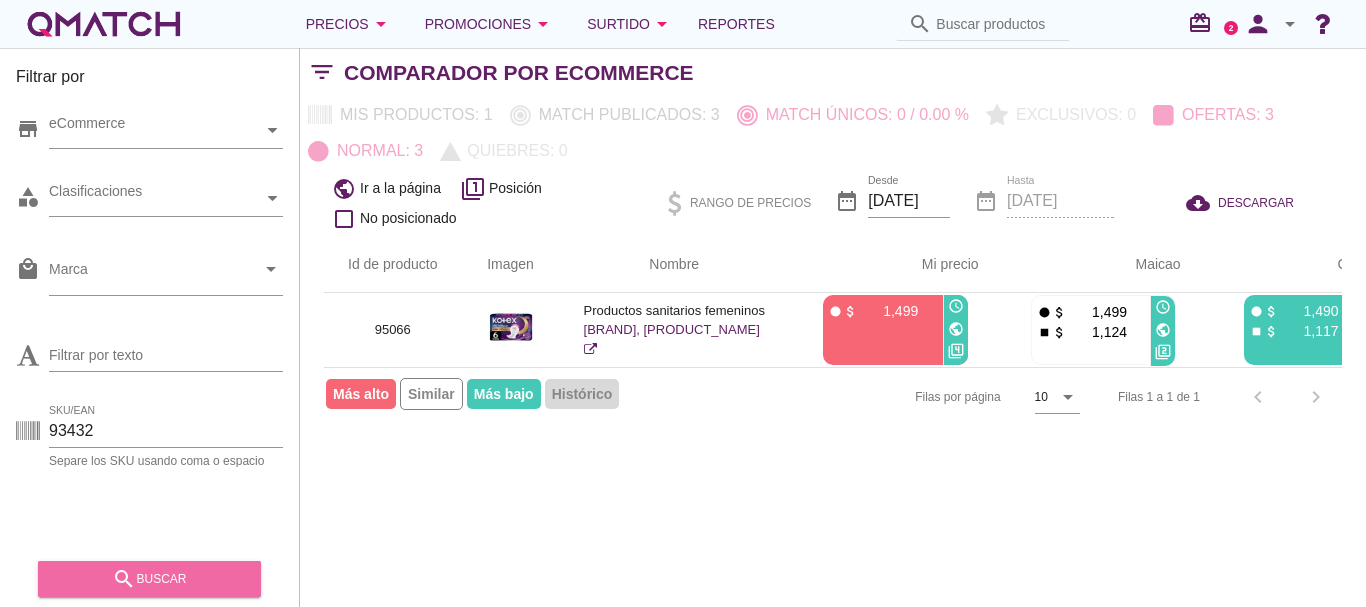 click on "search
buscar" at bounding box center (149, 579) 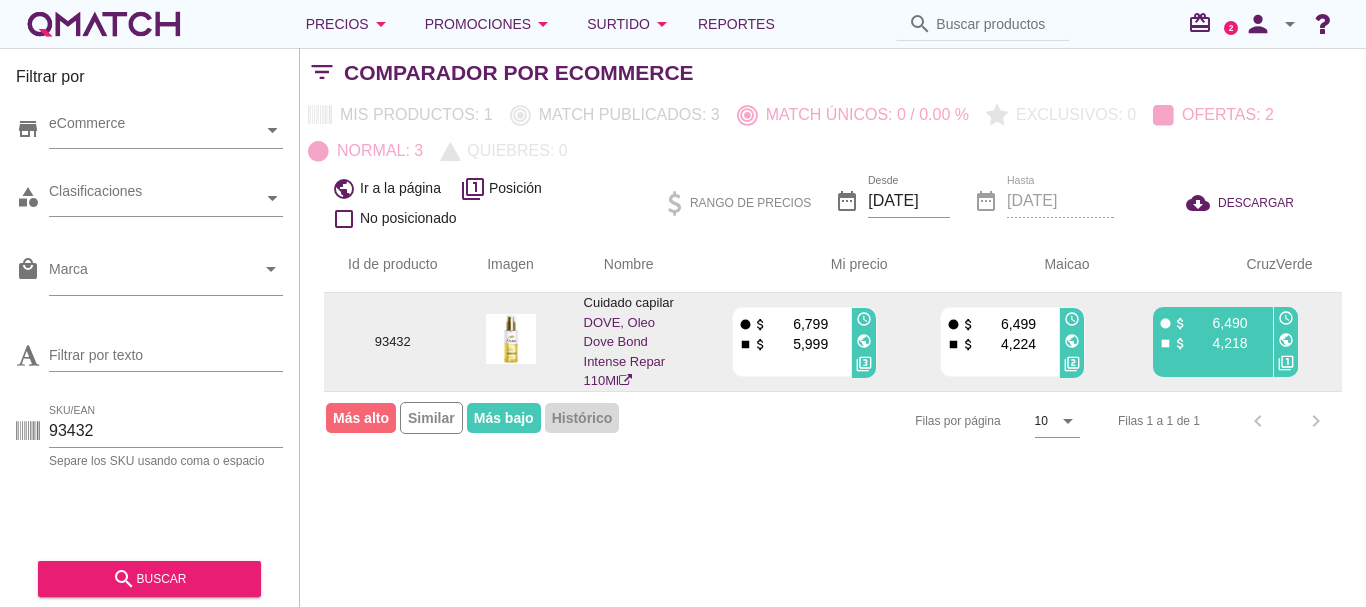 click on "public" at bounding box center (864, 341) 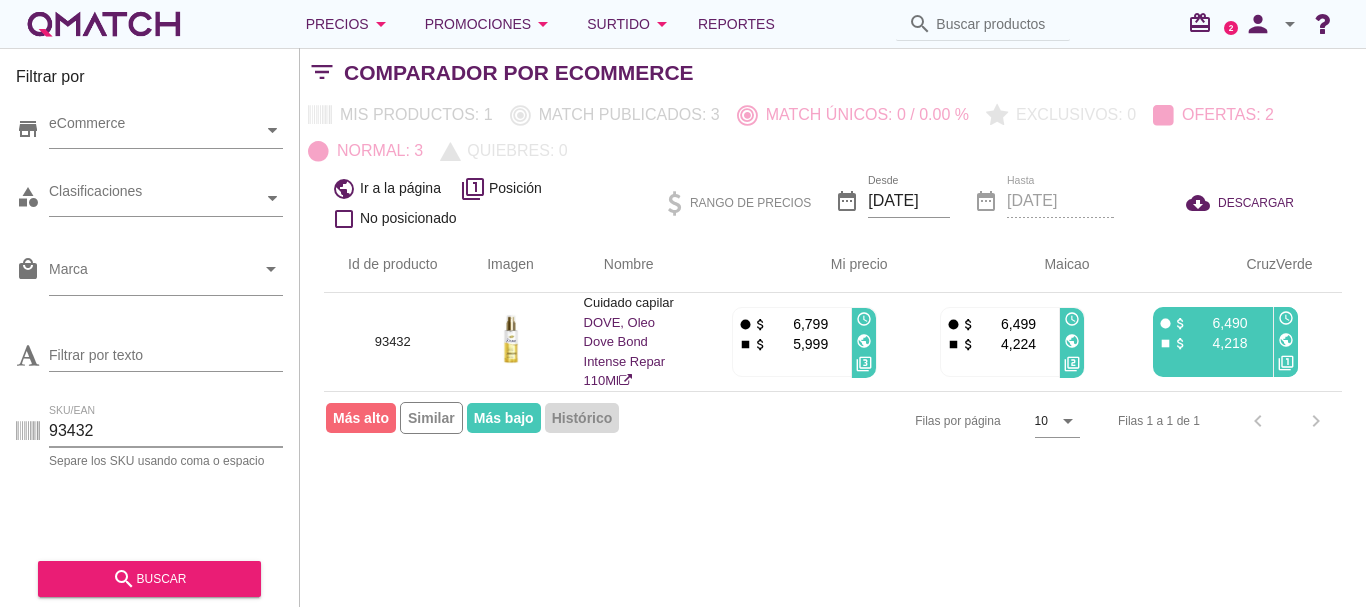 drag, startPoint x: 156, startPoint y: 437, endPoint x: 22, endPoint y: 419, distance: 135.20355 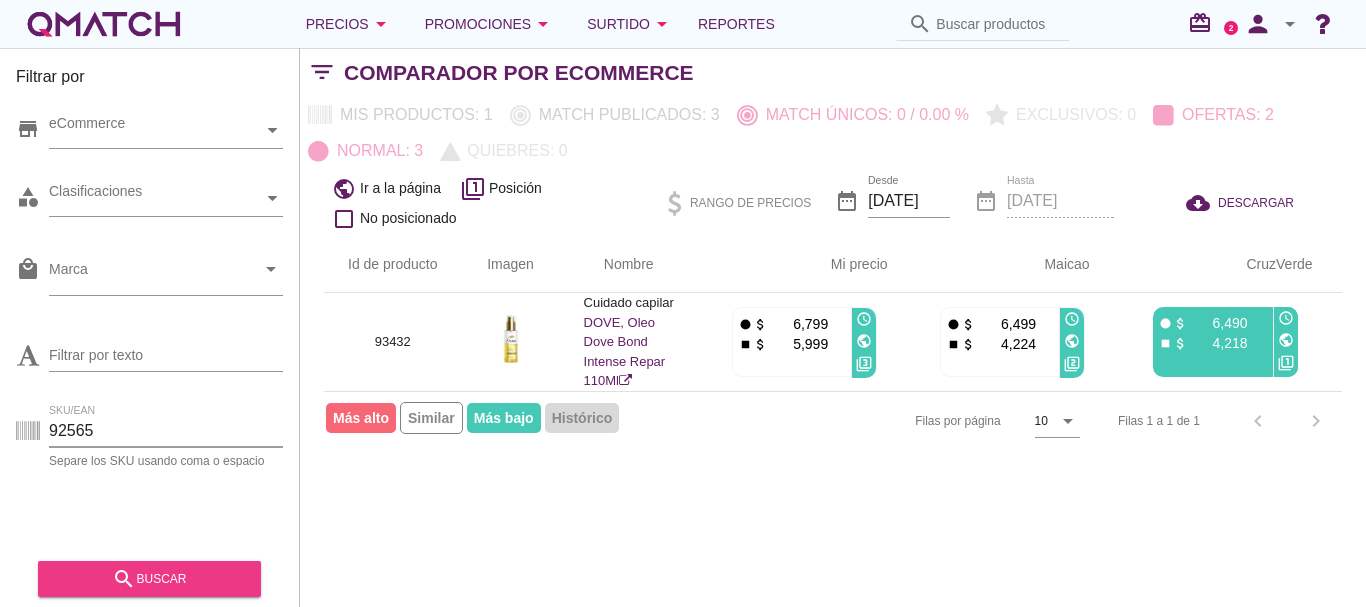 type on "92565" 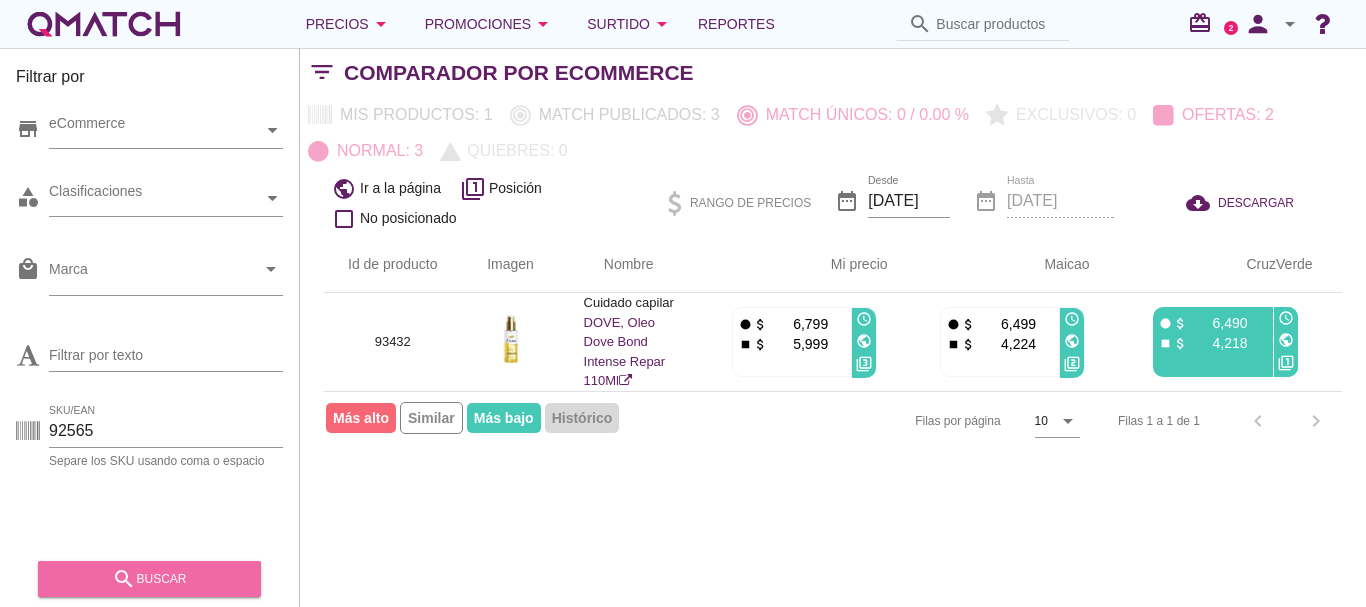 click on "search
buscar" at bounding box center [149, 579] 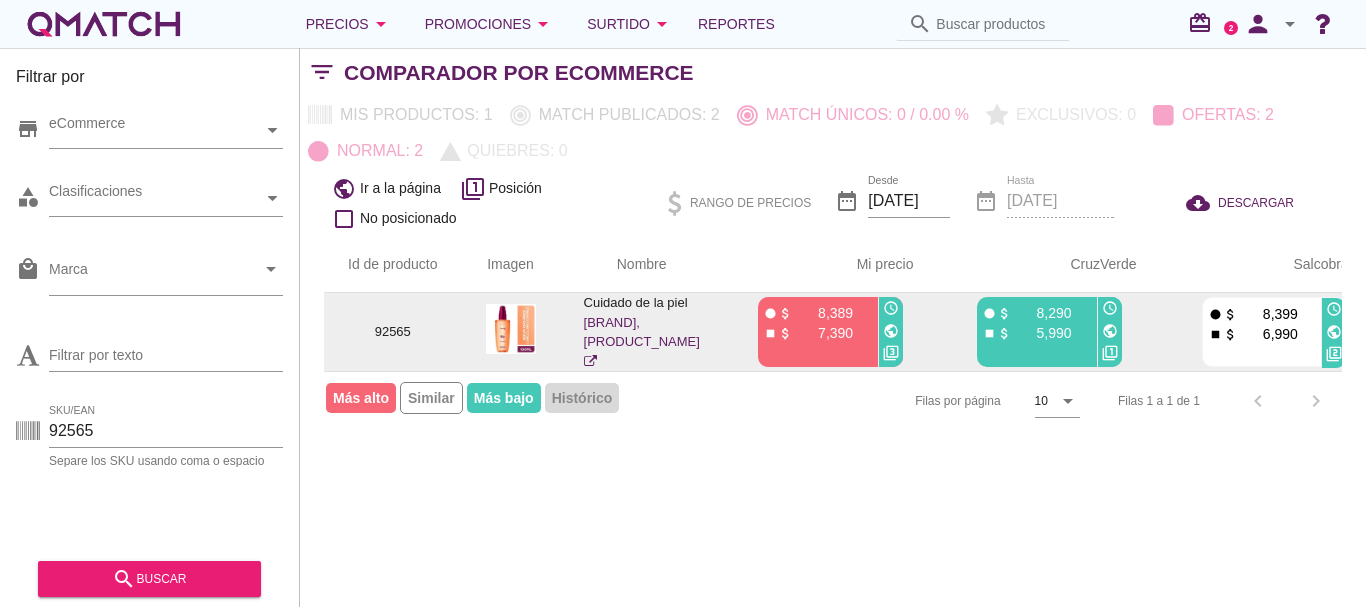 click on "public" at bounding box center (891, 331) 